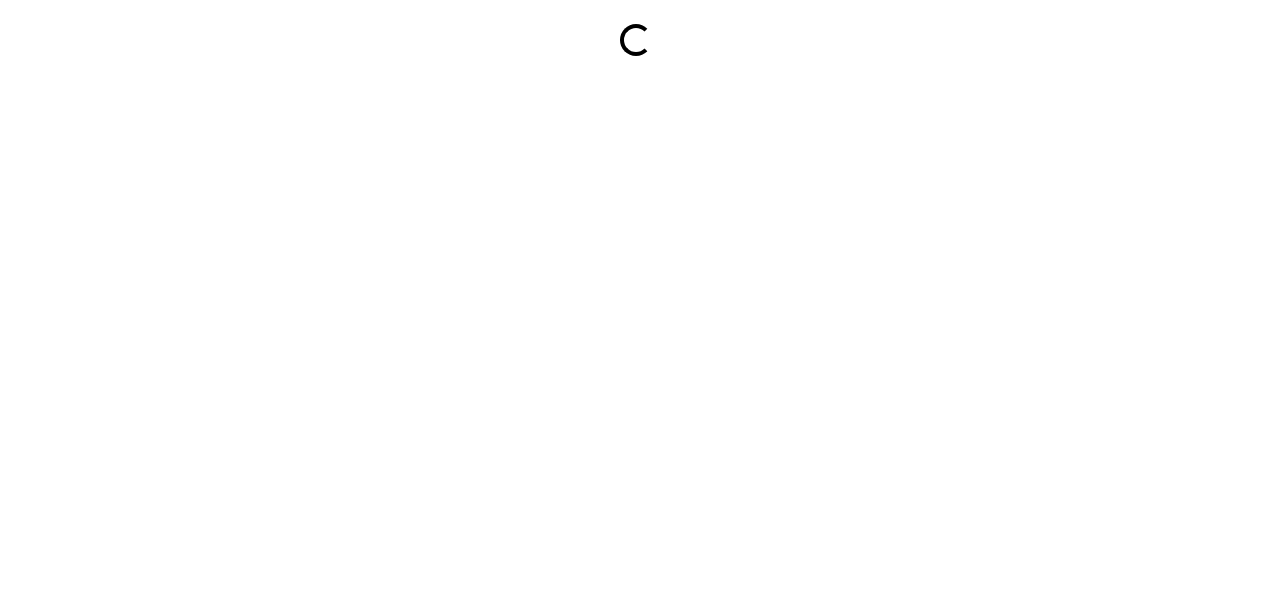 scroll, scrollTop: 0, scrollLeft: 0, axis: both 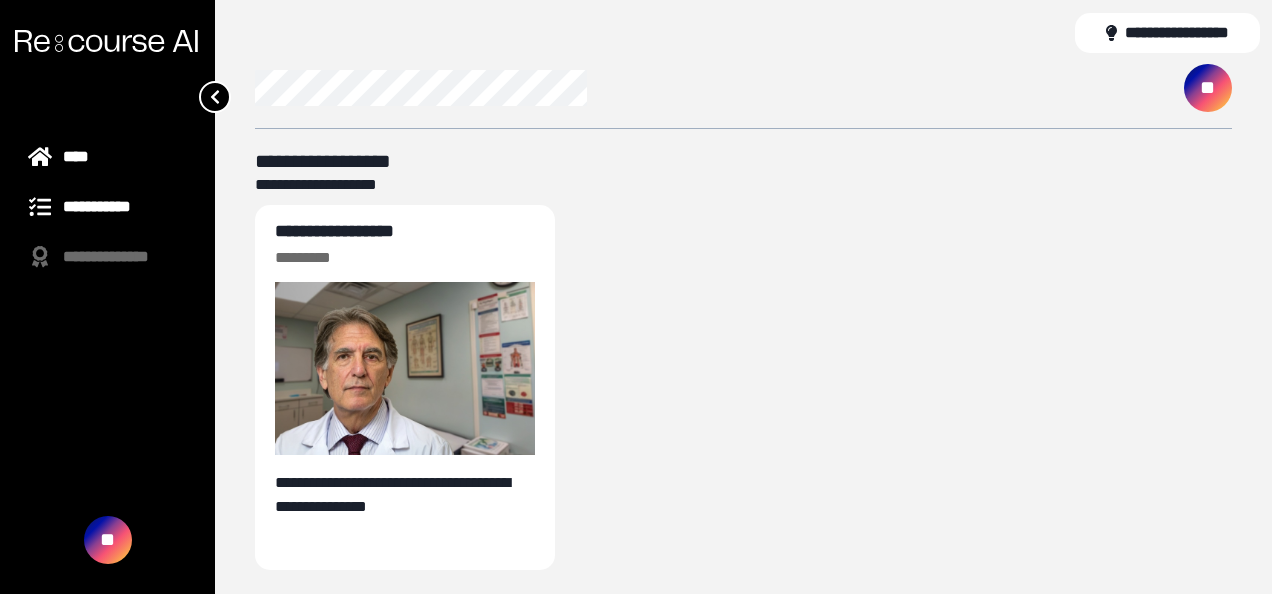 click on "**********" at bounding box center (107, 207) 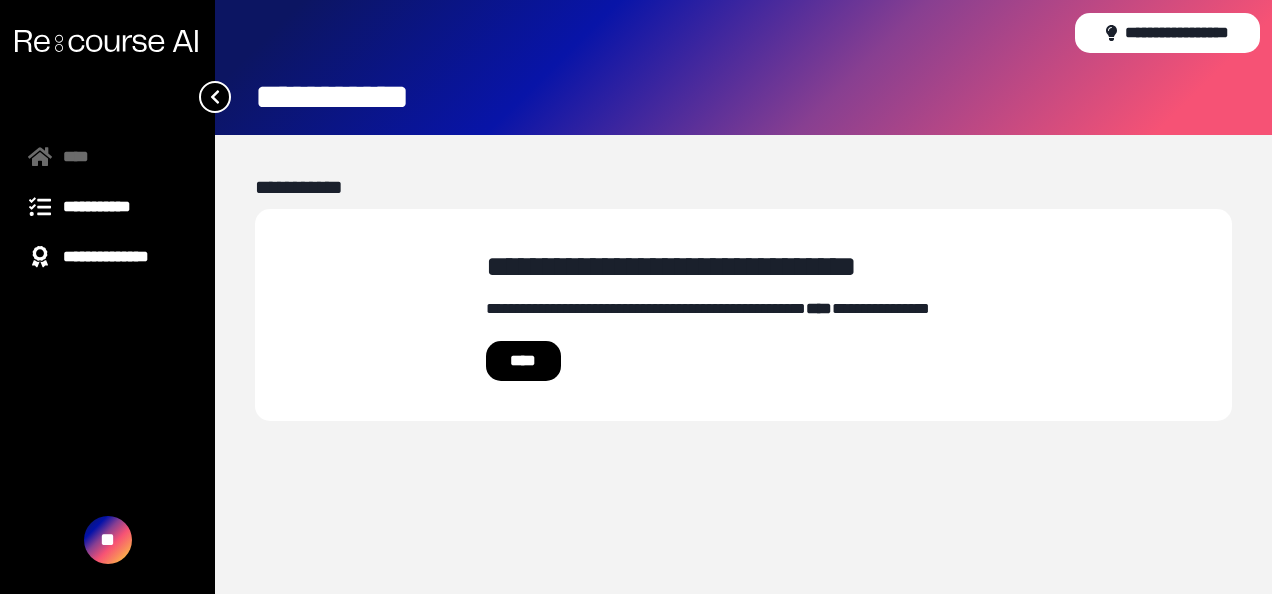 click on "**********" at bounding box center (107, 257) 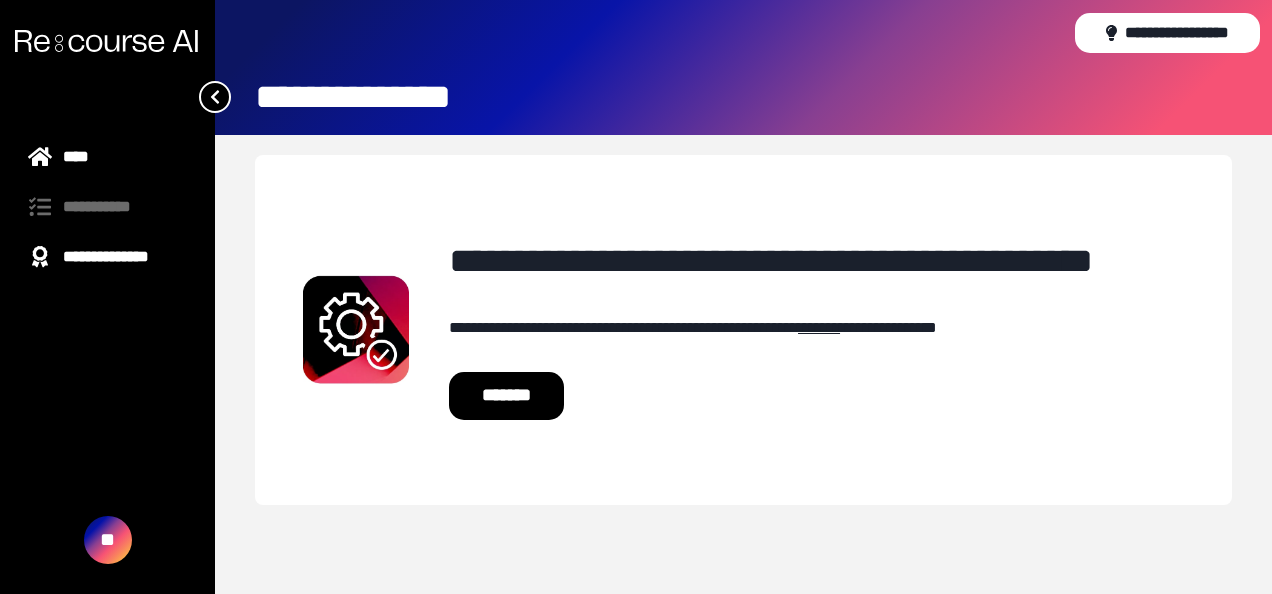 click on "****" at bounding box center [107, 157] 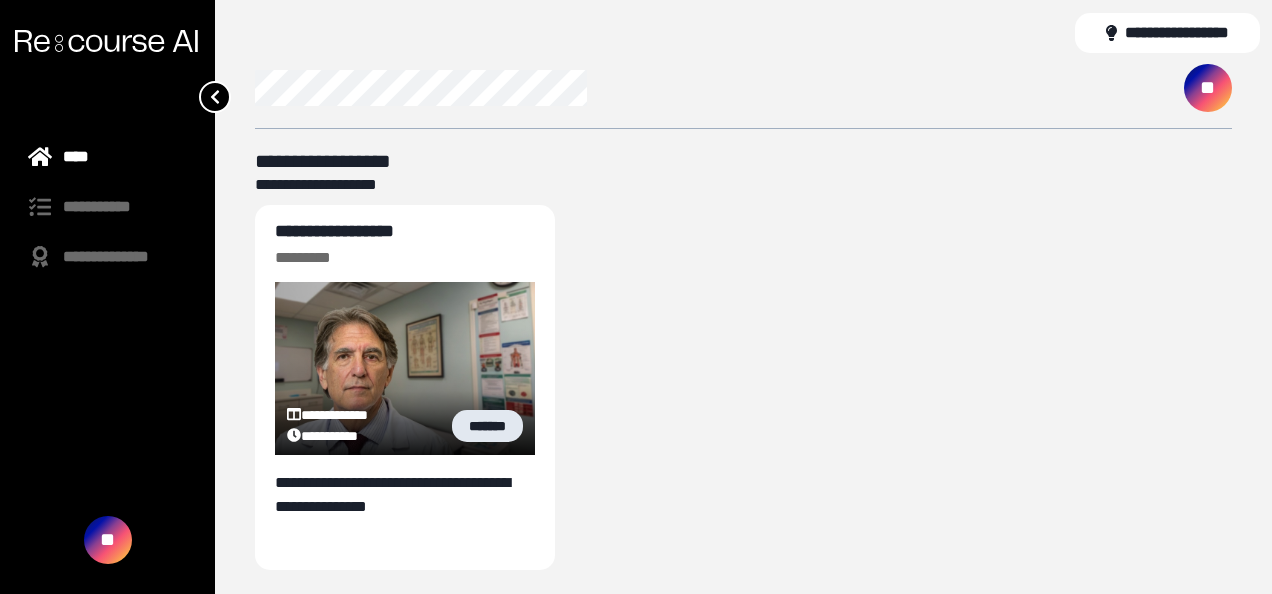 click on "*******" at bounding box center [487, 426] 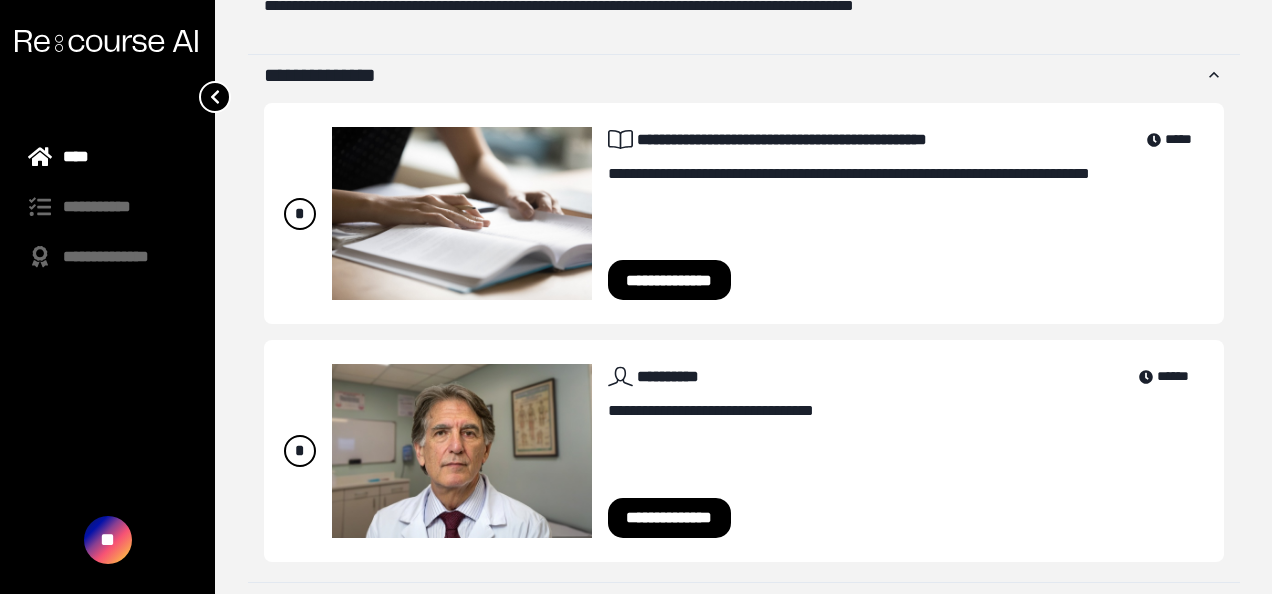 scroll, scrollTop: 467, scrollLeft: 0, axis: vertical 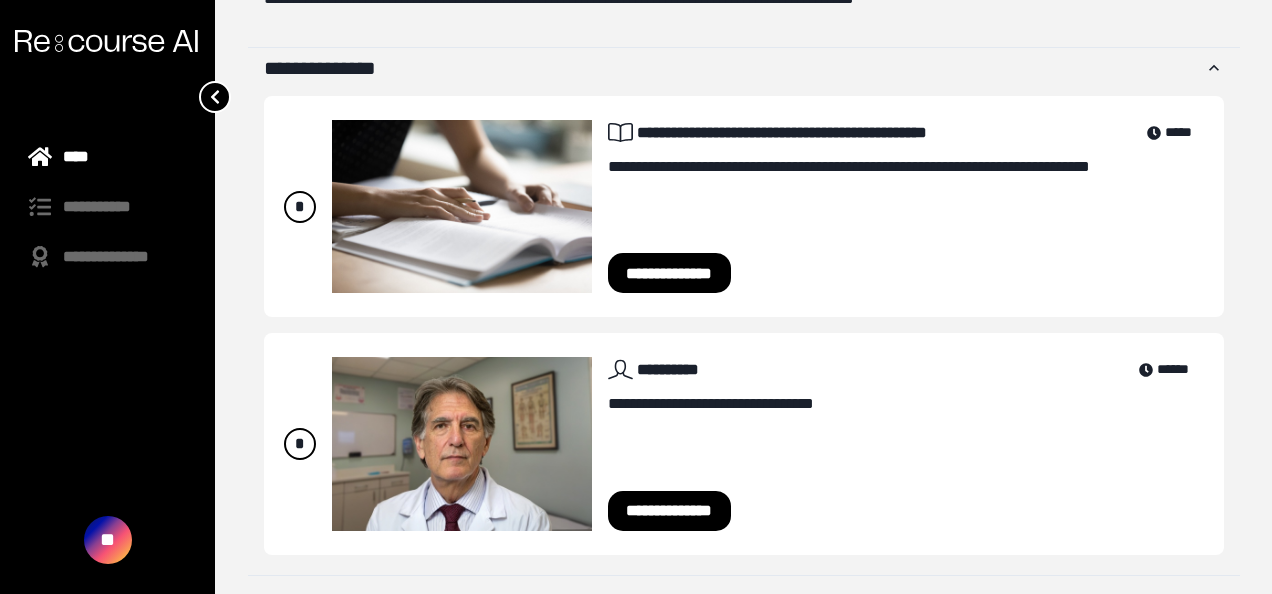 click on "**********" at bounding box center [670, 273] 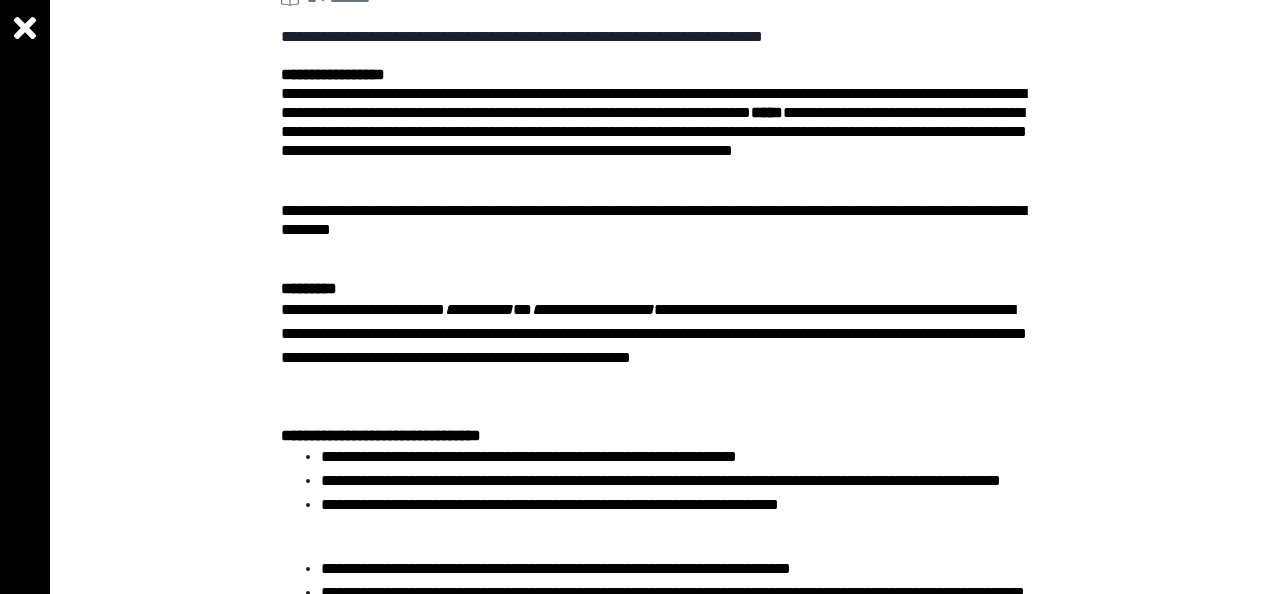 scroll, scrollTop: 0, scrollLeft: 0, axis: both 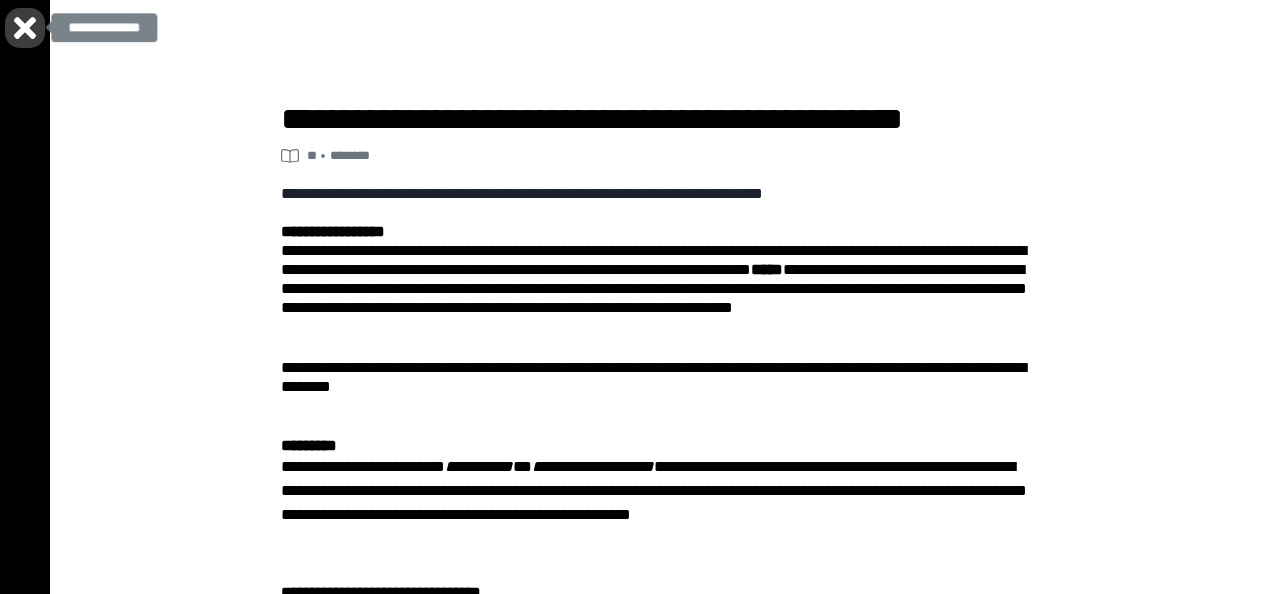 click at bounding box center (25, 28) 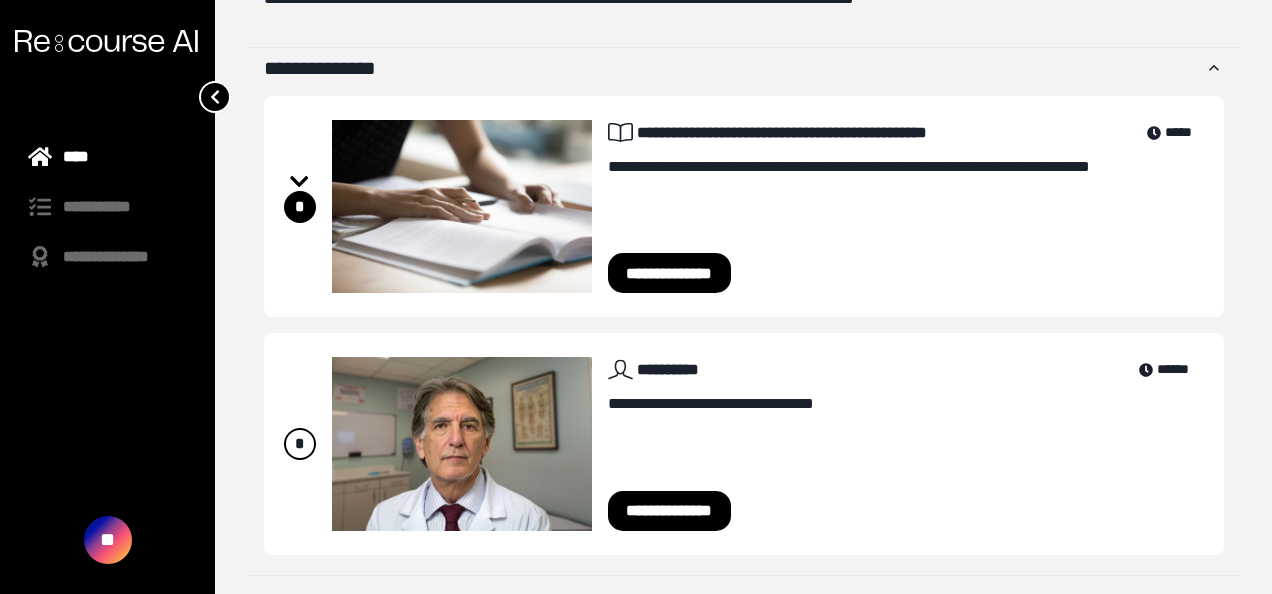 click on "**********" at bounding box center (670, 511) 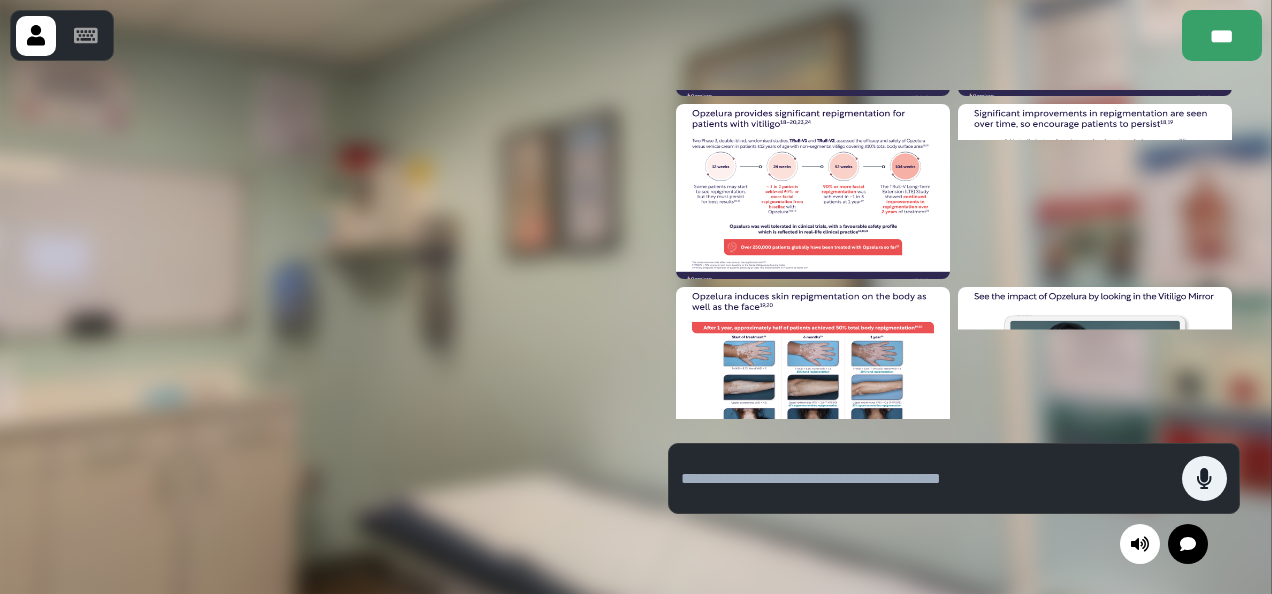 scroll, scrollTop: 0, scrollLeft: 0, axis: both 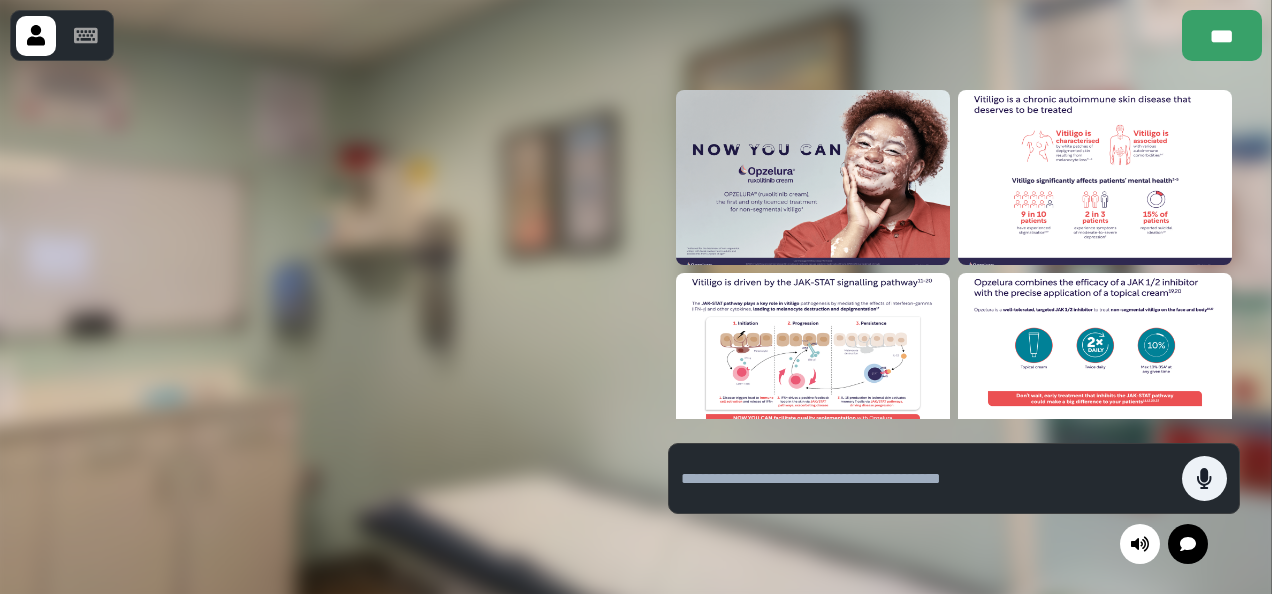 click at bounding box center (813, 177) 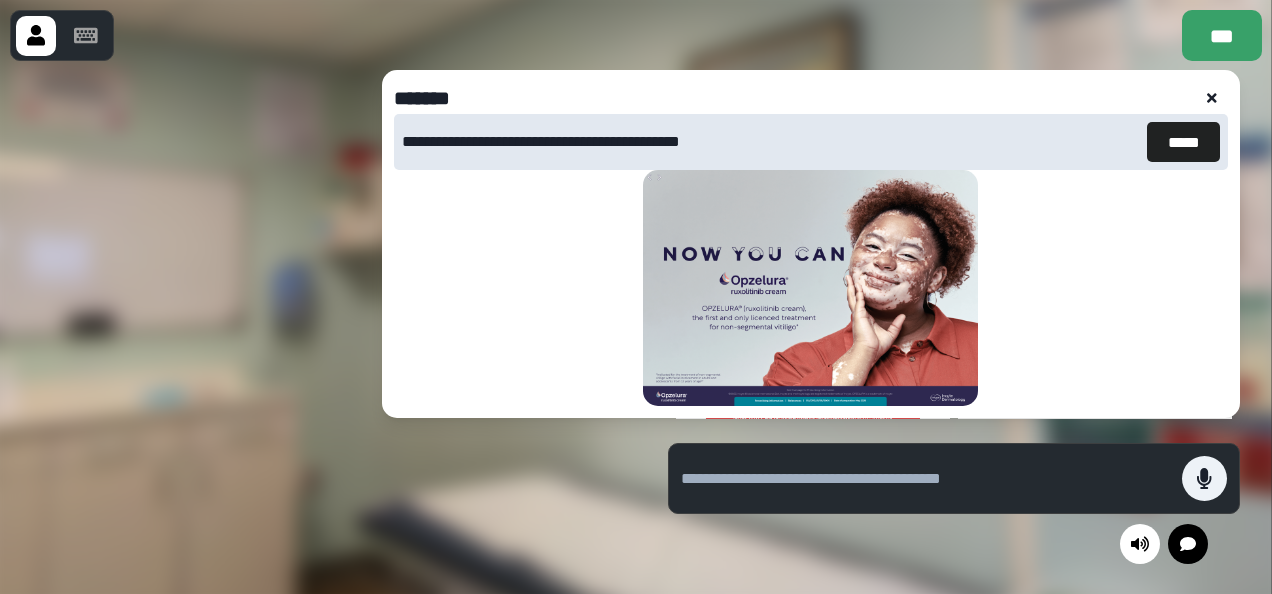 click 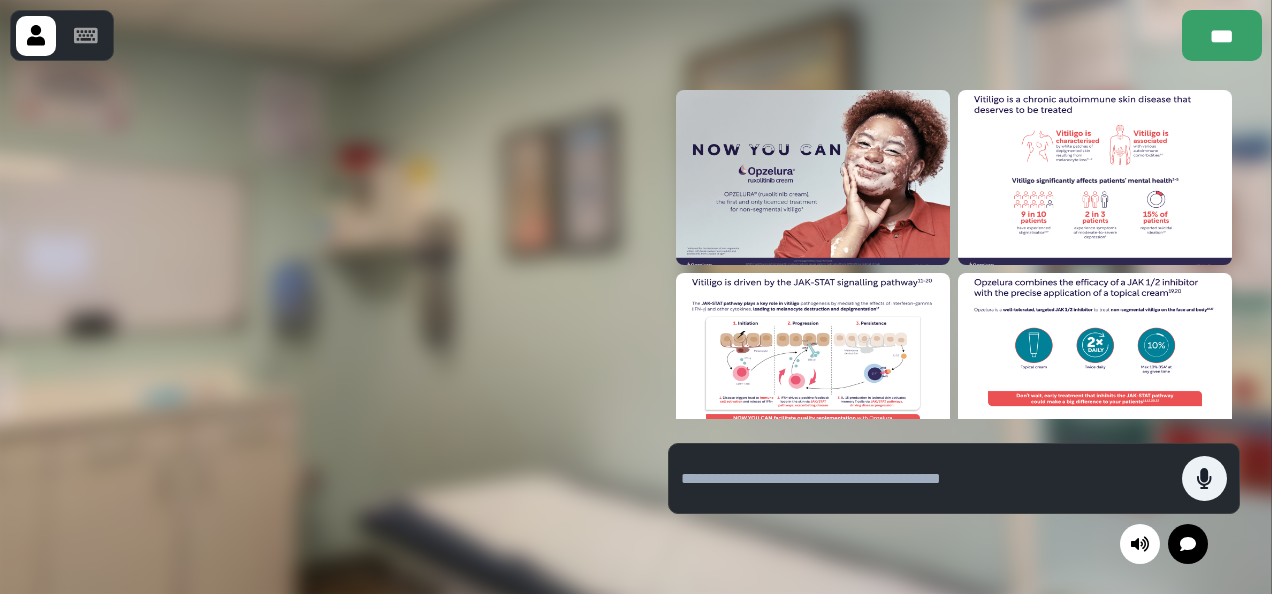 click at bounding box center [1095, 177] 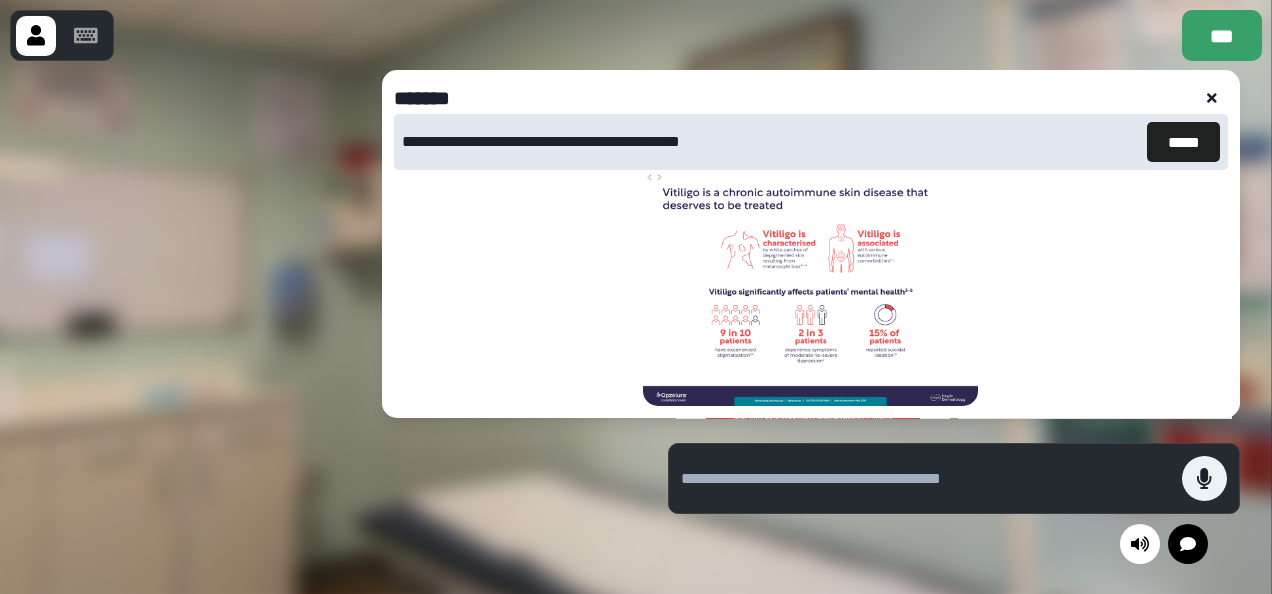 click 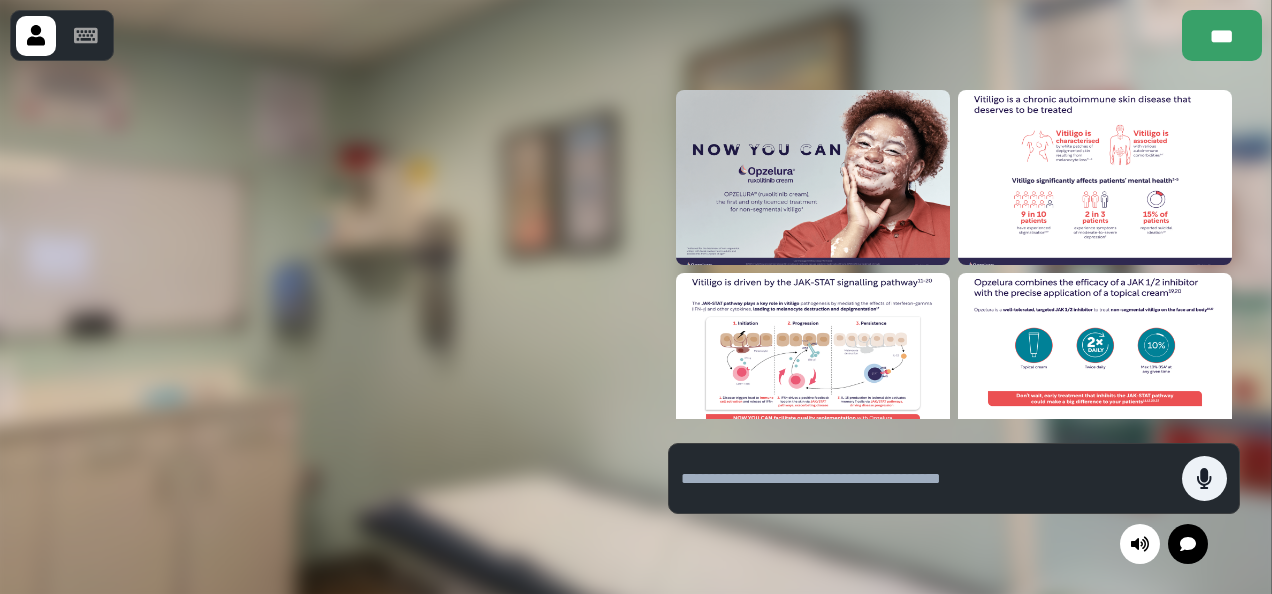click at bounding box center [813, 360] 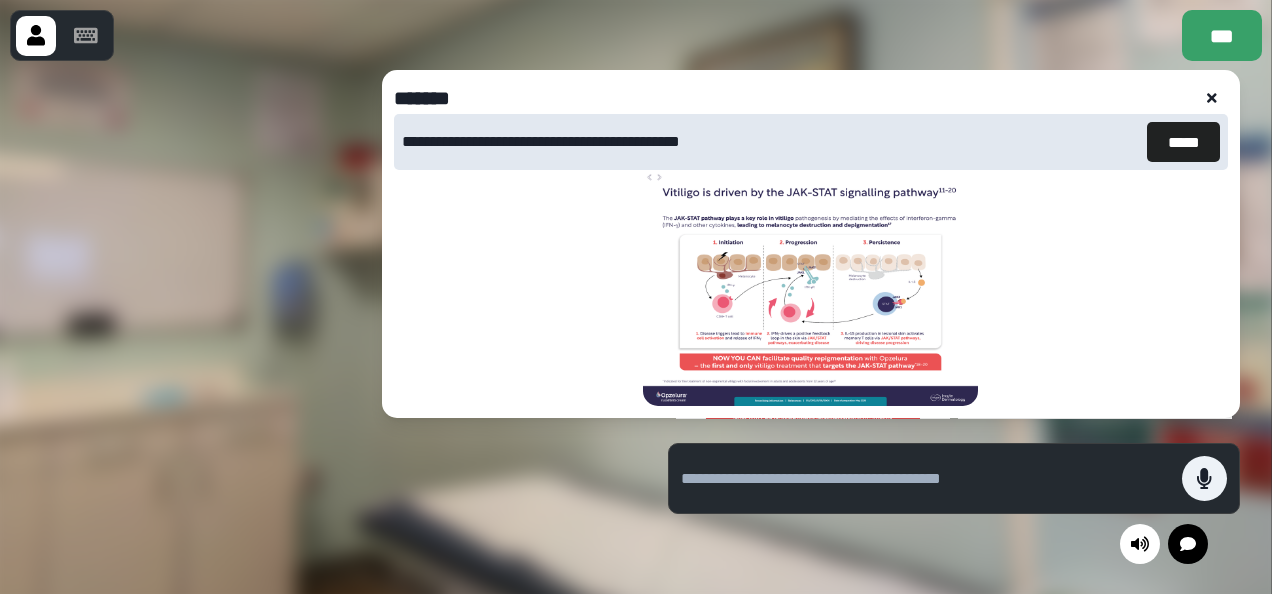 click 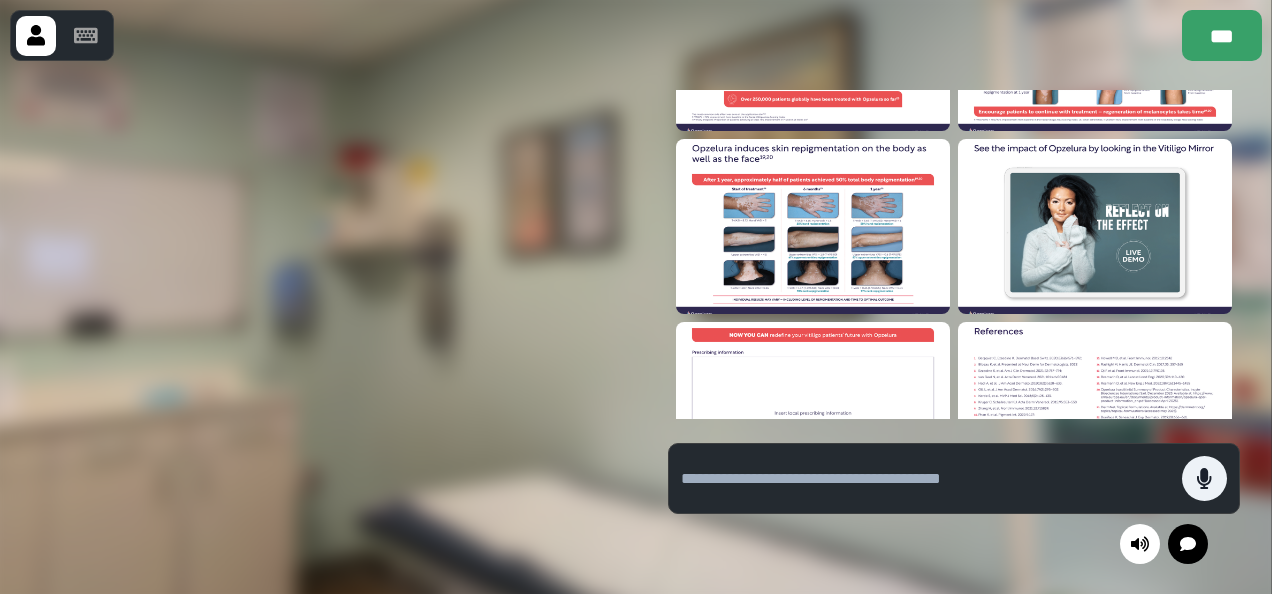scroll, scrollTop: 300, scrollLeft: 0, axis: vertical 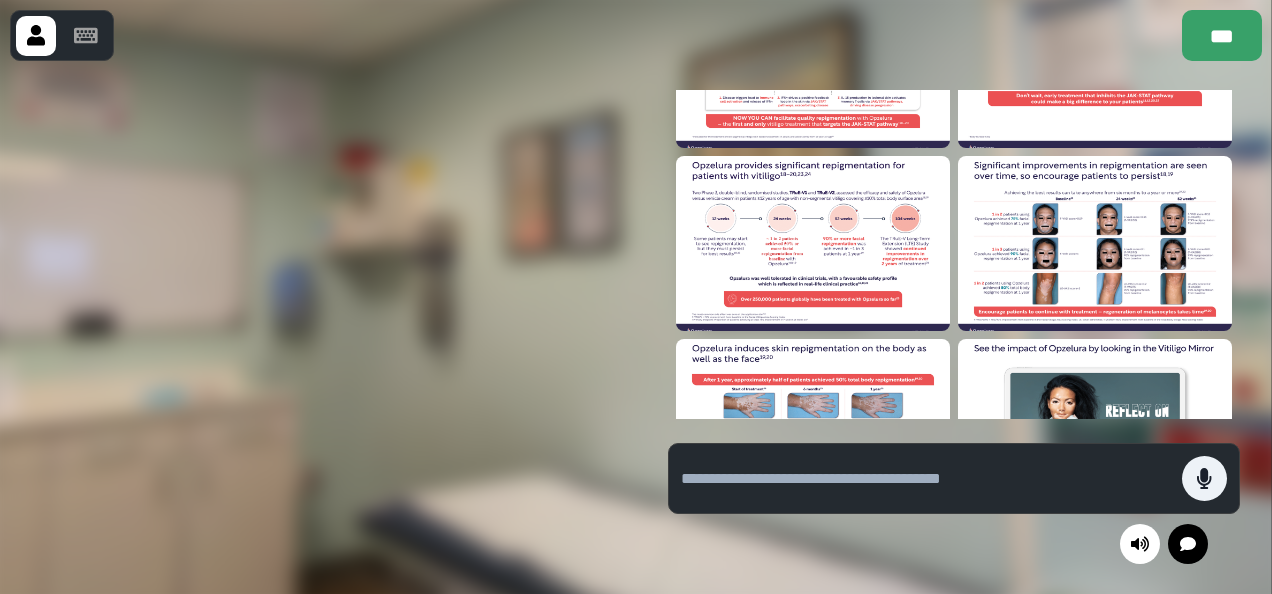 click at bounding box center (813, 243) 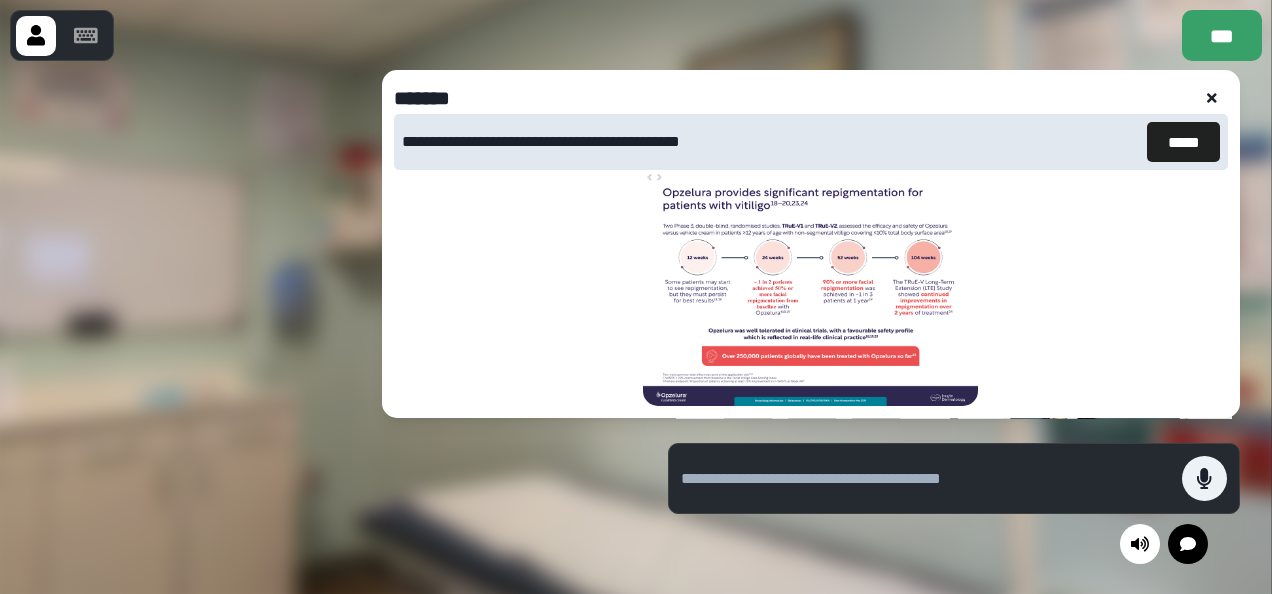 click 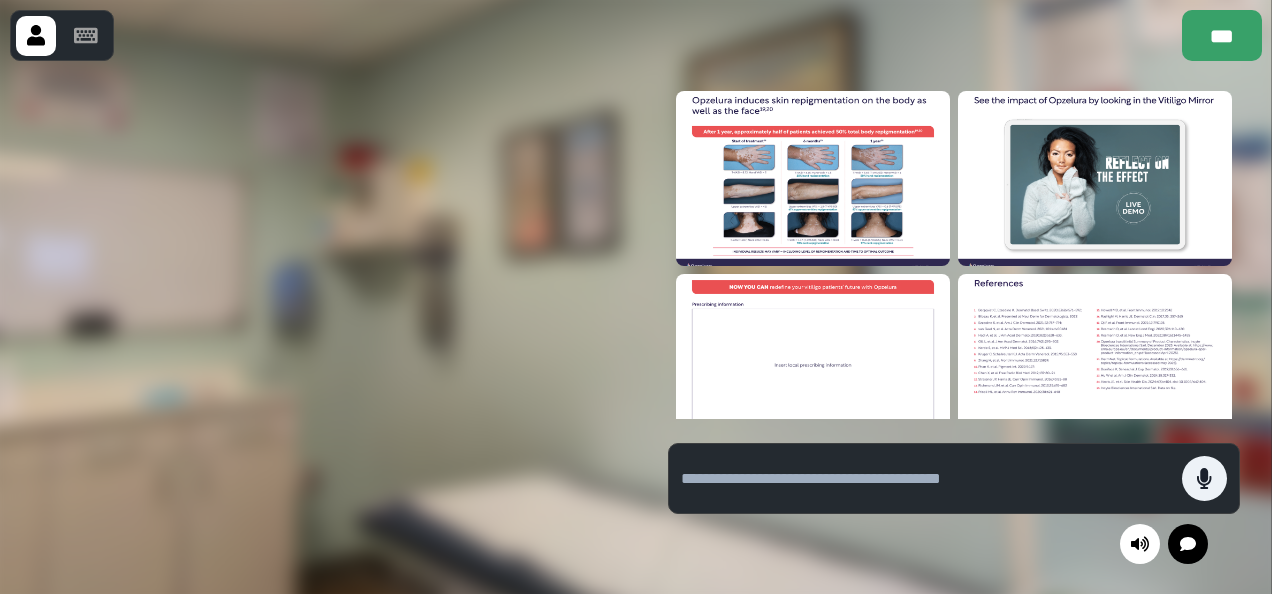 scroll, scrollTop: 578, scrollLeft: 0, axis: vertical 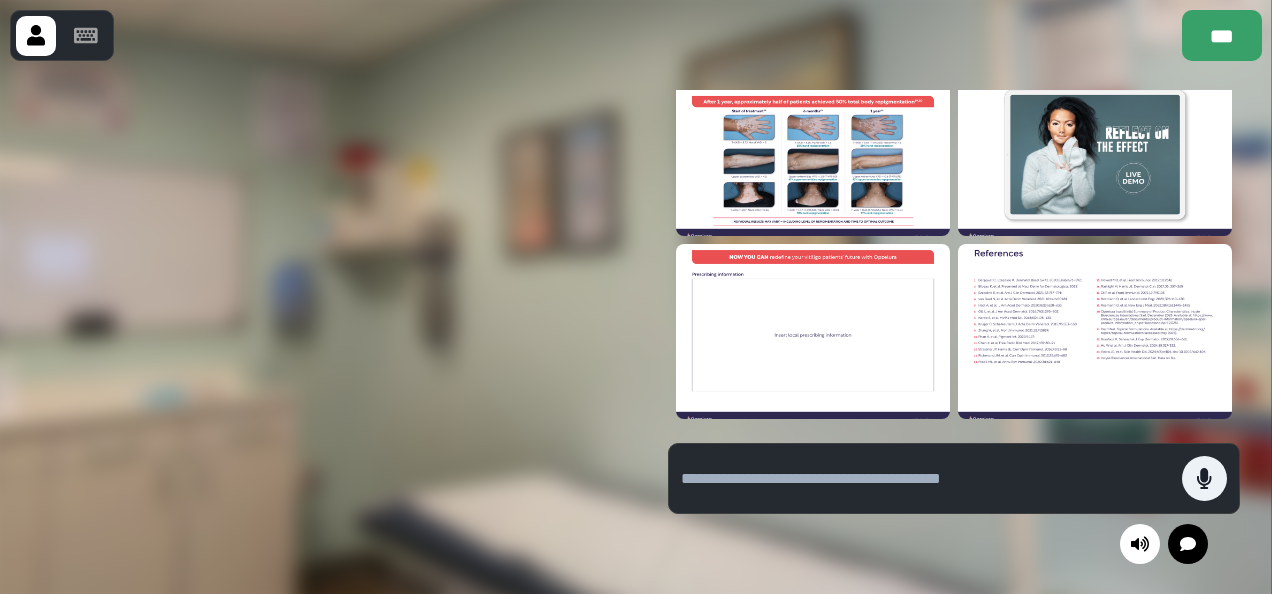 click at bounding box center (813, 331) 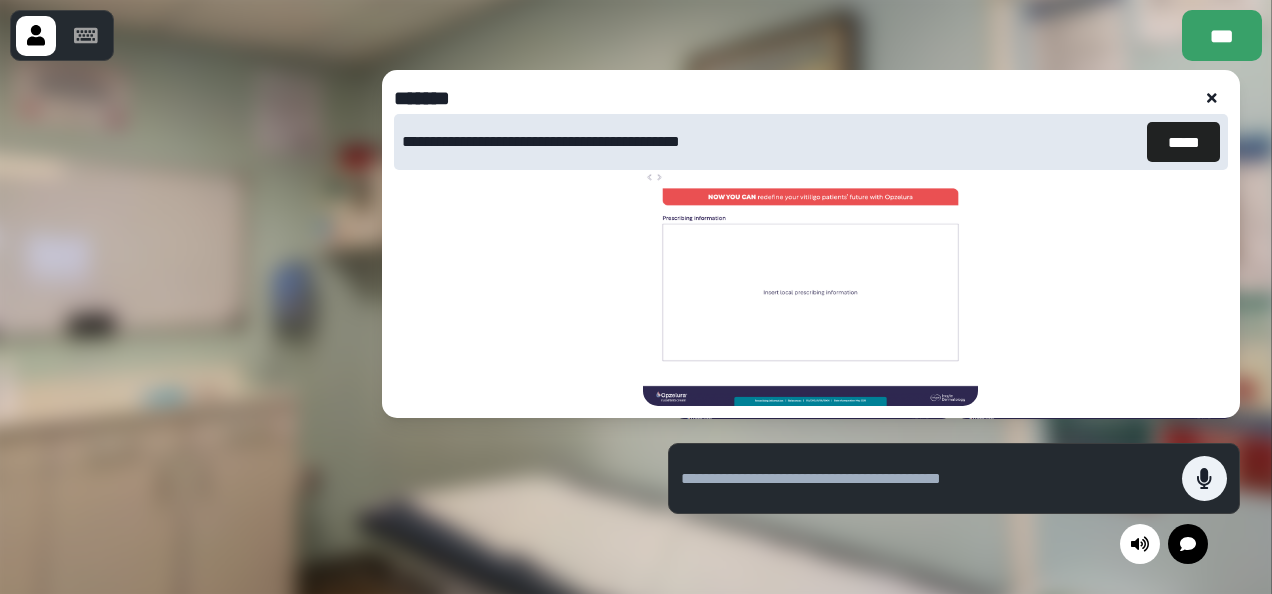 click 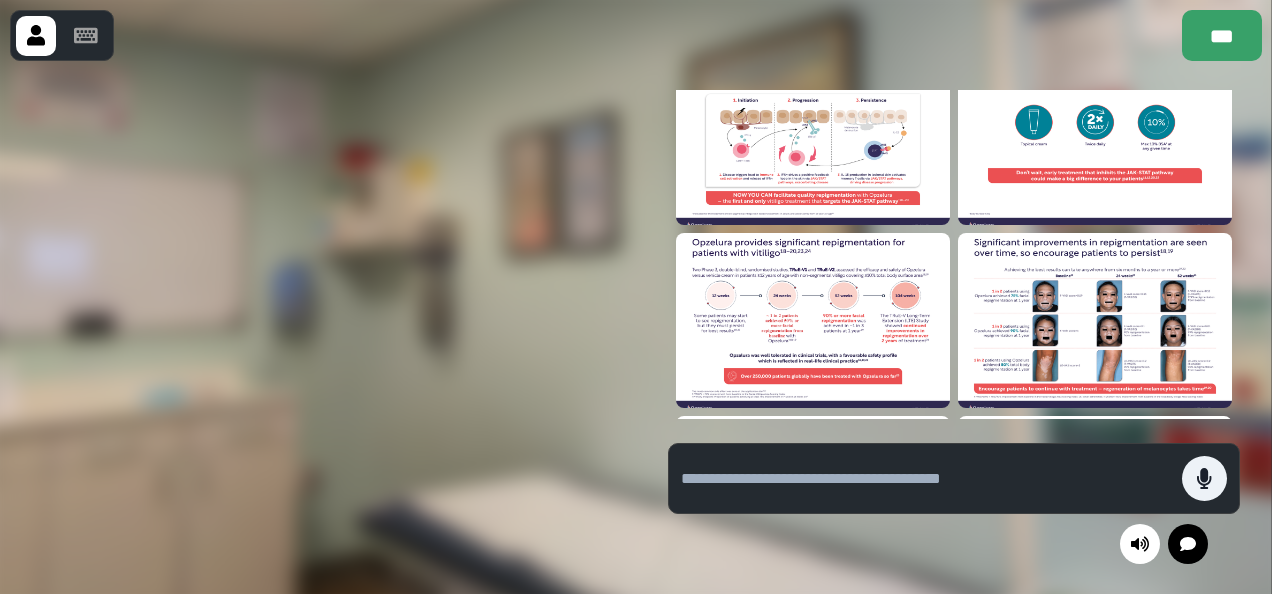 scroll, scrollTop: 178, scrollLeft: 0, axis: vertical 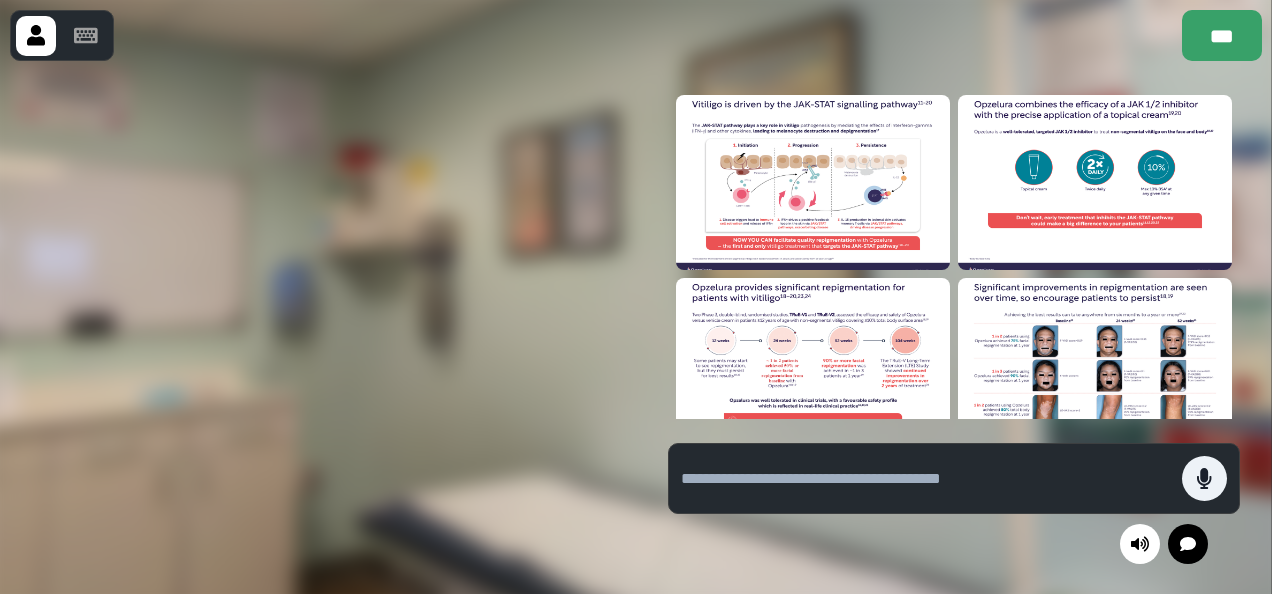click at bounding box center [813, 365] 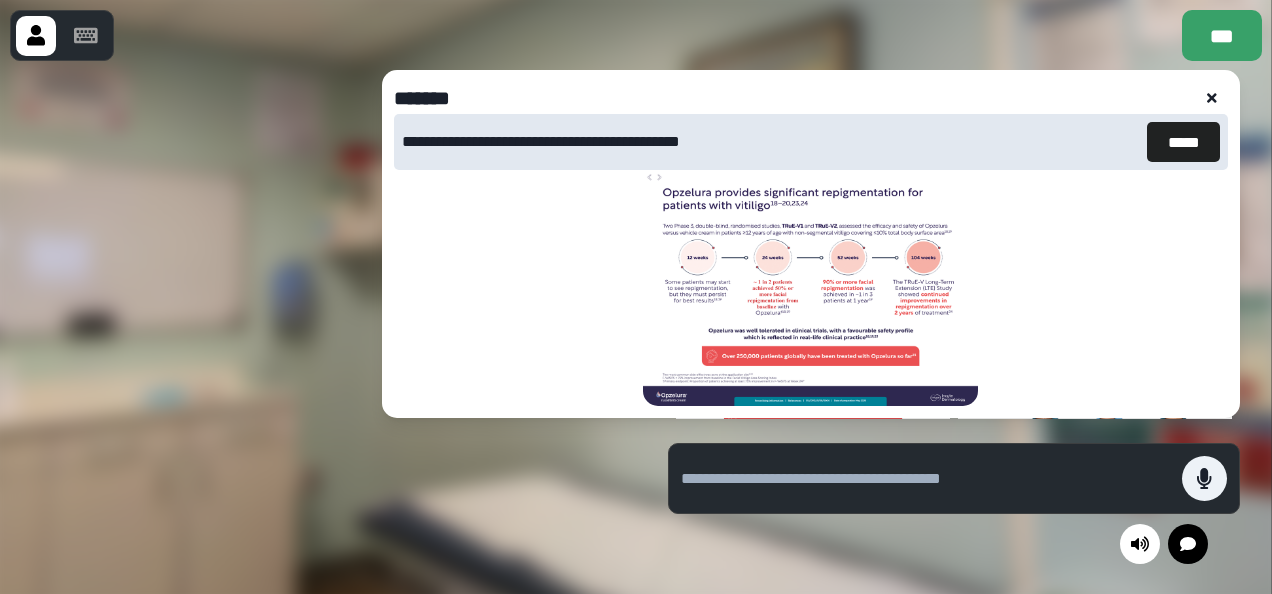 click 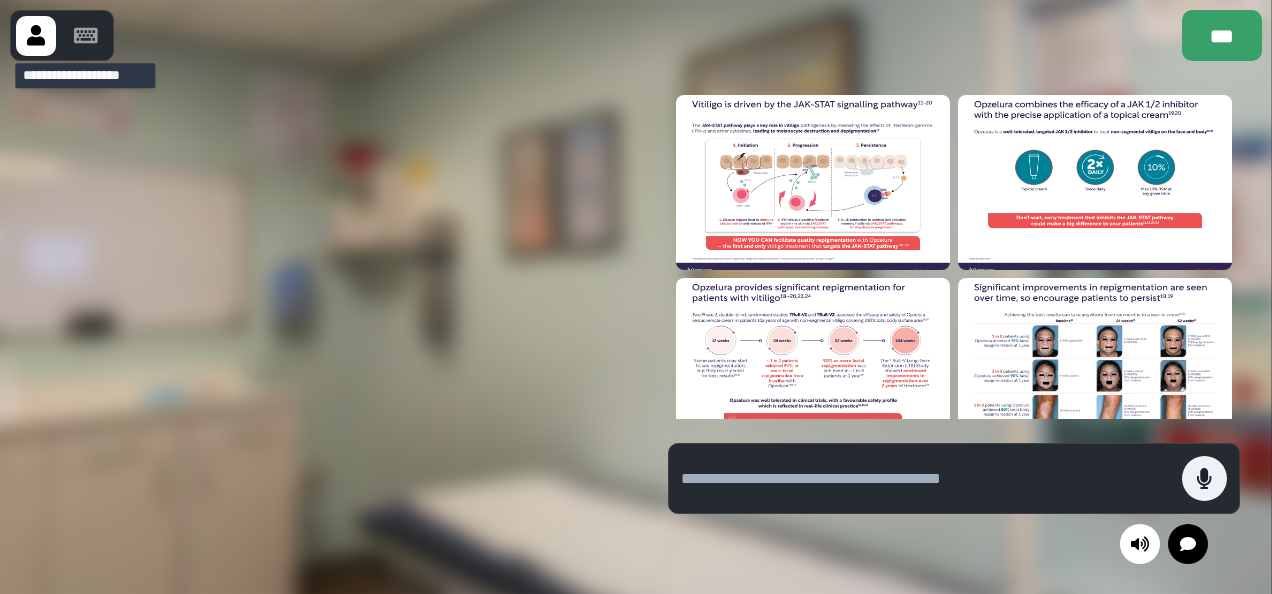 click 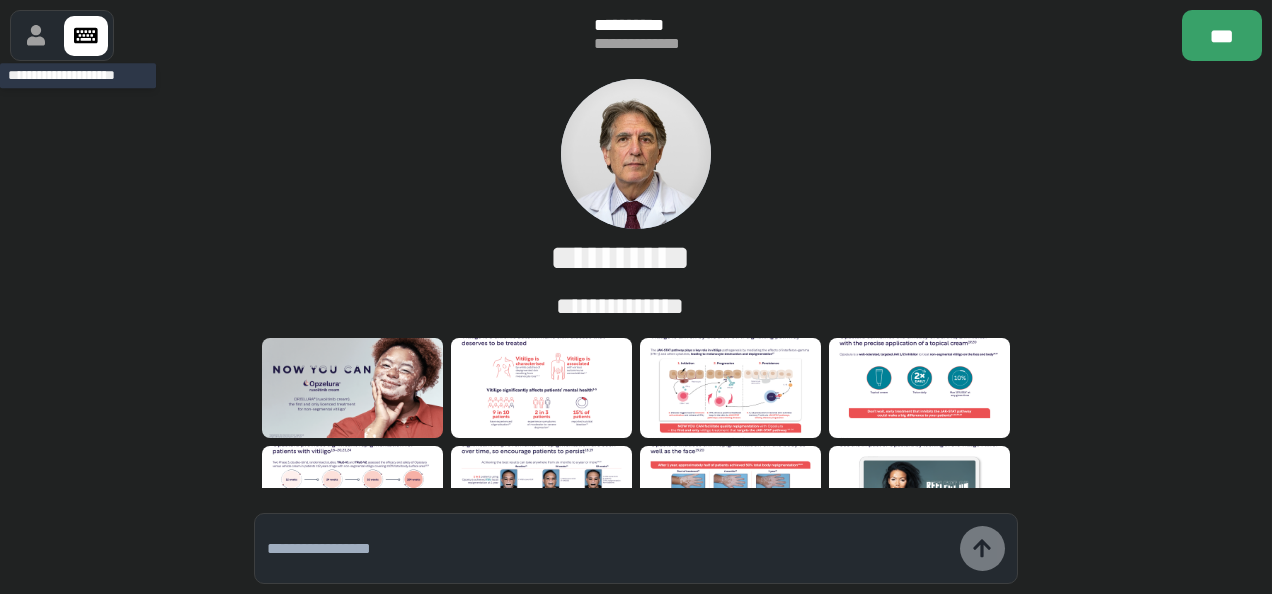 click 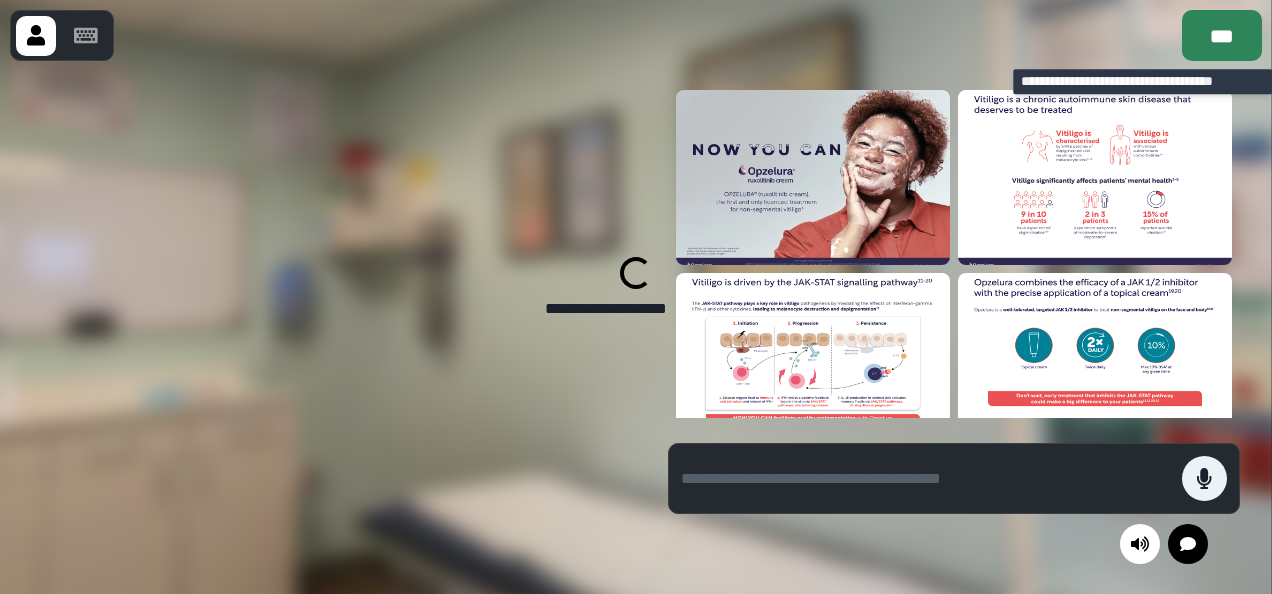 click on "***" at bounding box center [1222, 35] 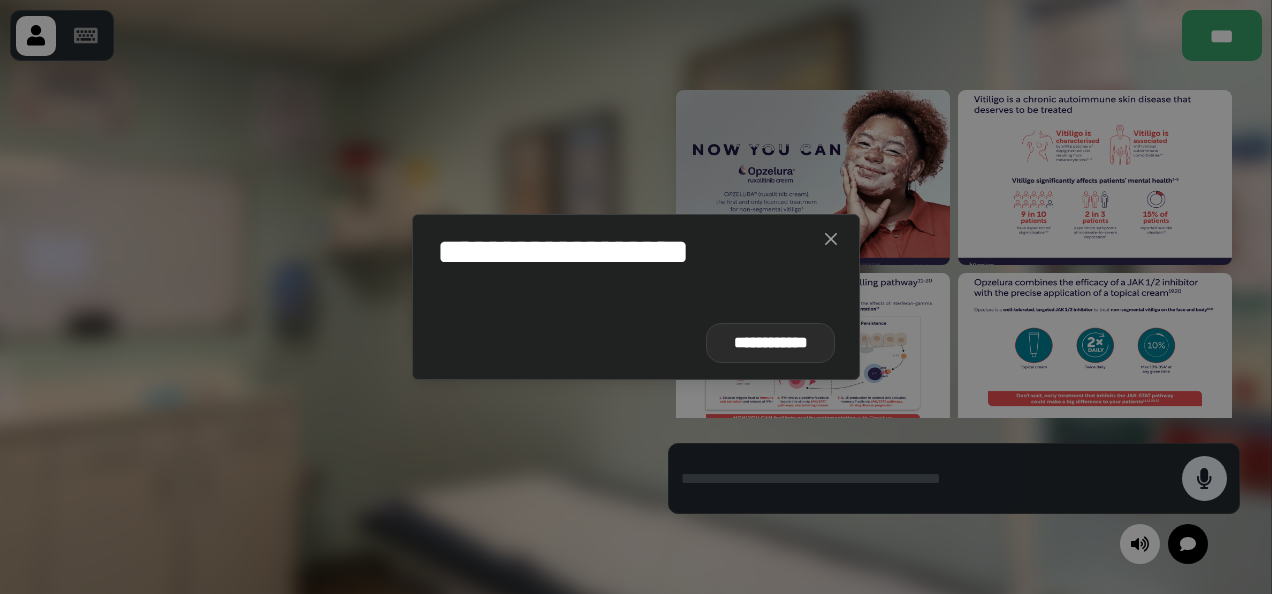 click on "**********" at bounding box center (770, 343) 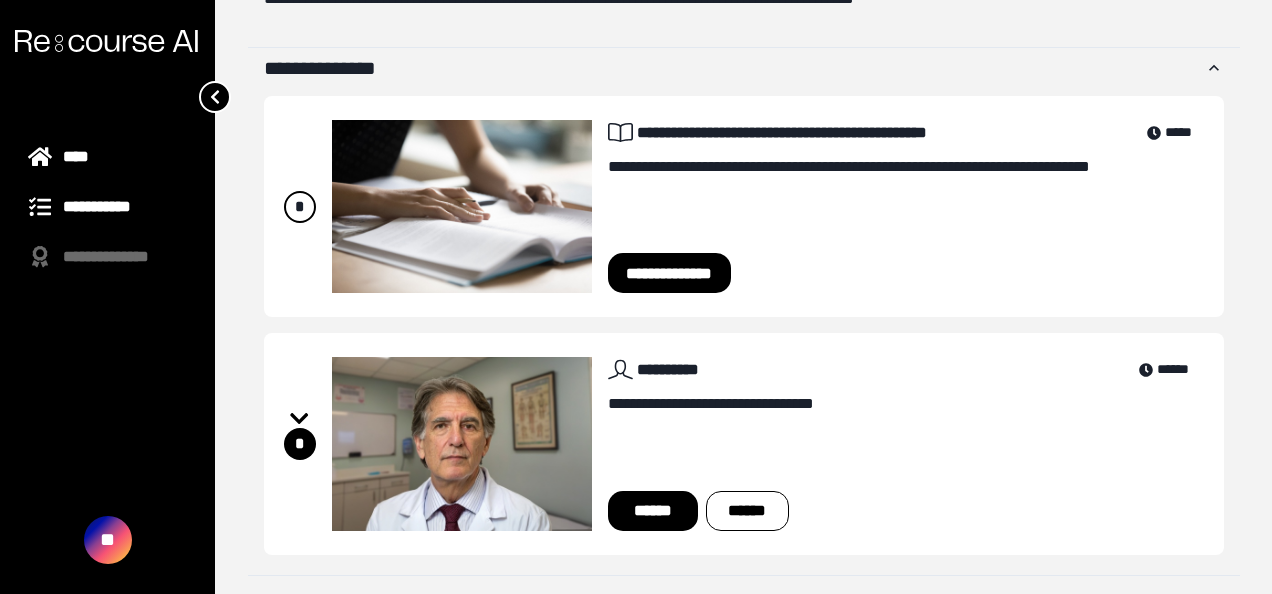 click on "**********" at bounding box center (107, 207) 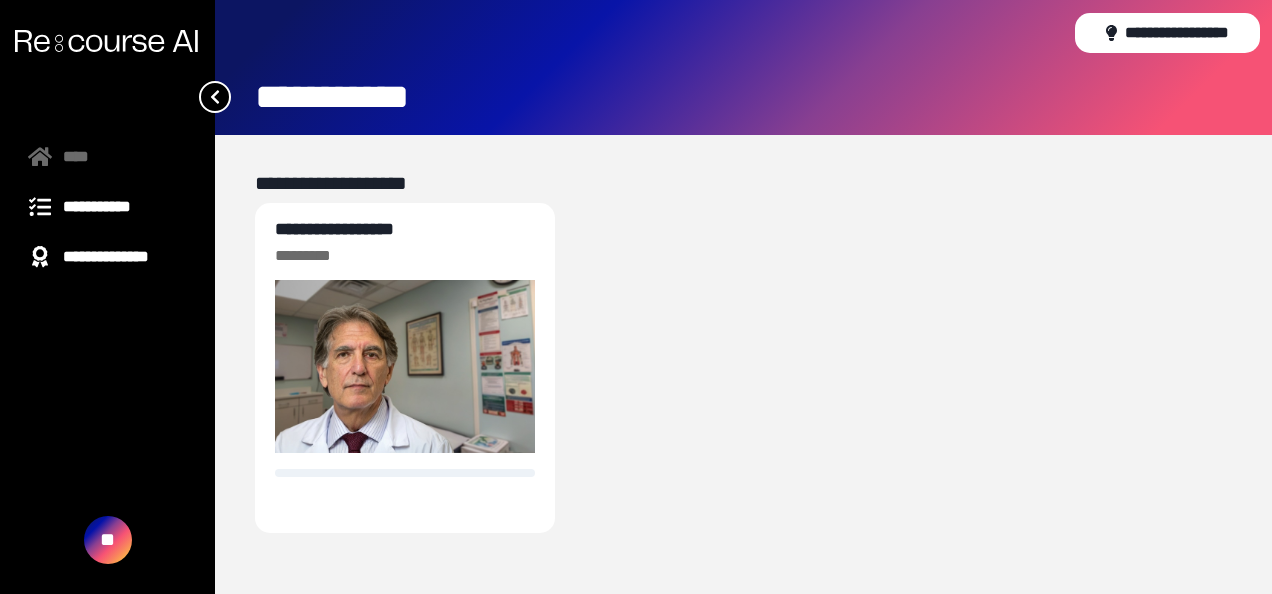click on "**********" at bounding box center (107, 257) 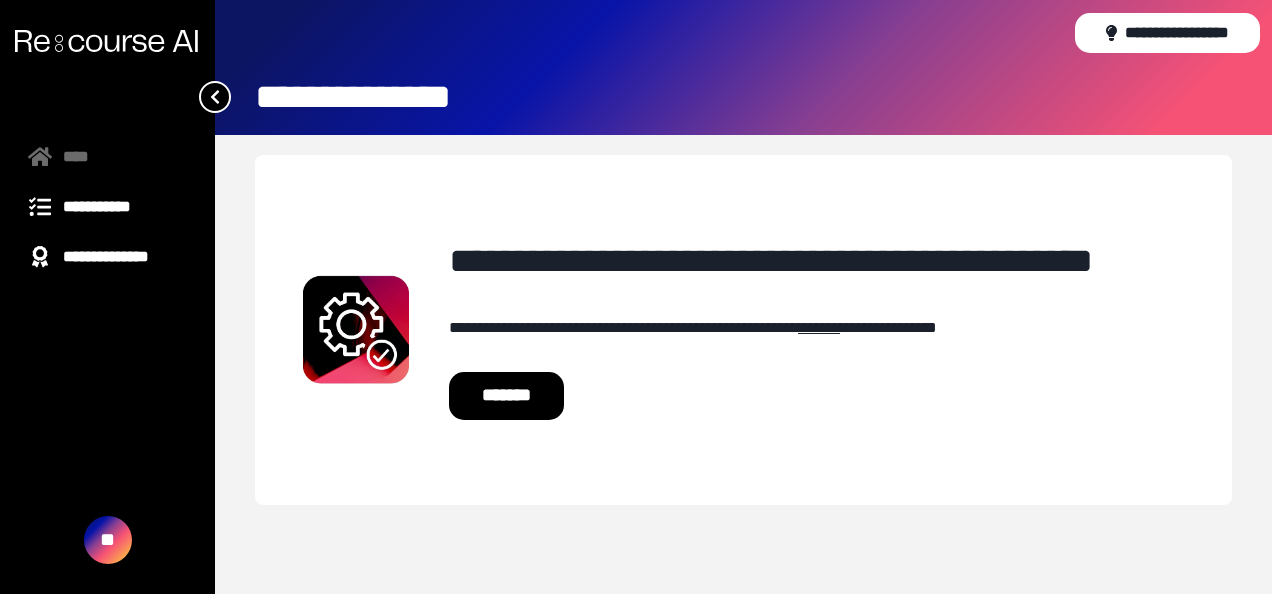 click on "**********" at bounding box center [107, 207] 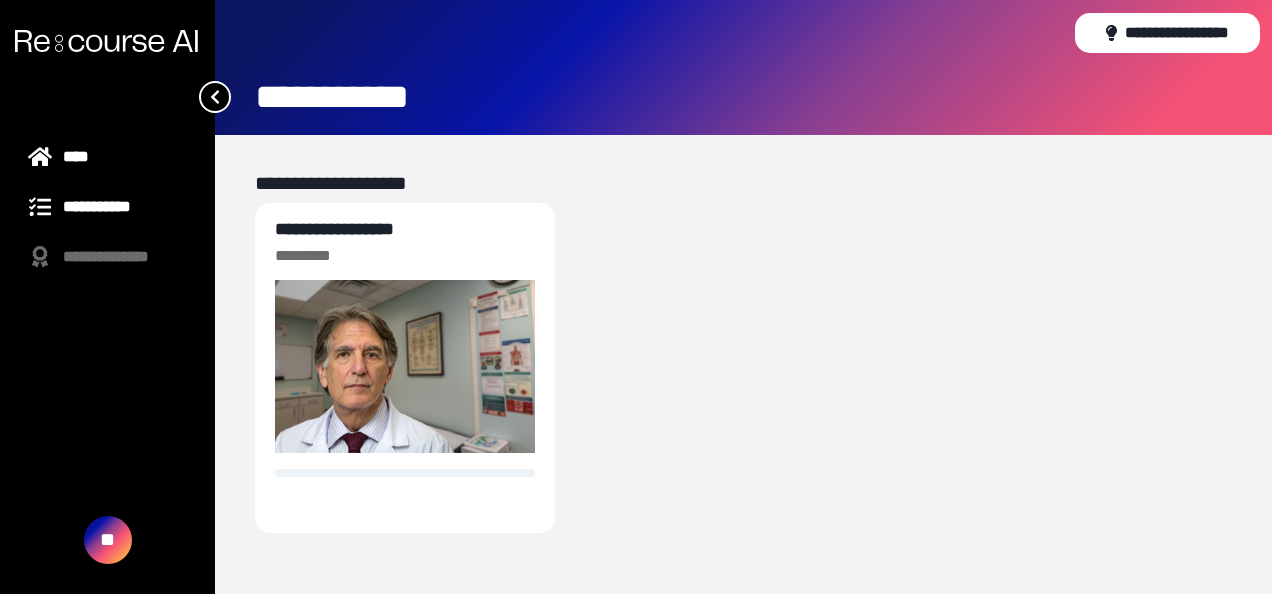 click on "****" at bounding box center [107, 157] 